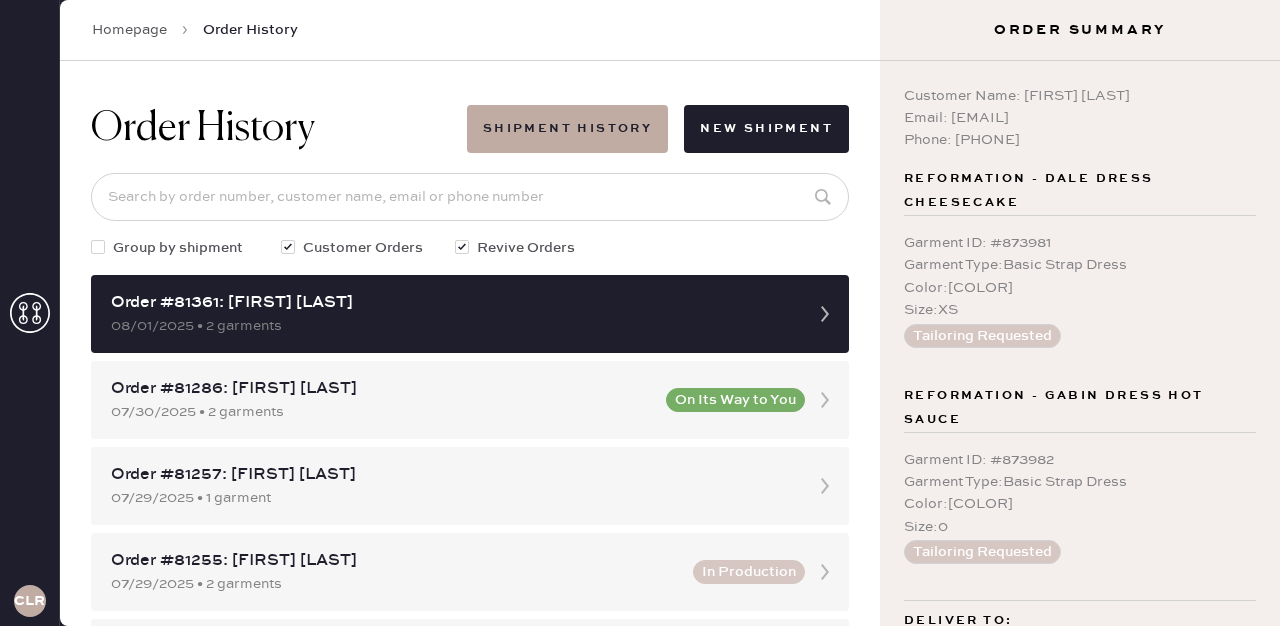 scroll, scrollTop: 0, scrollLeft: 0, axis: both 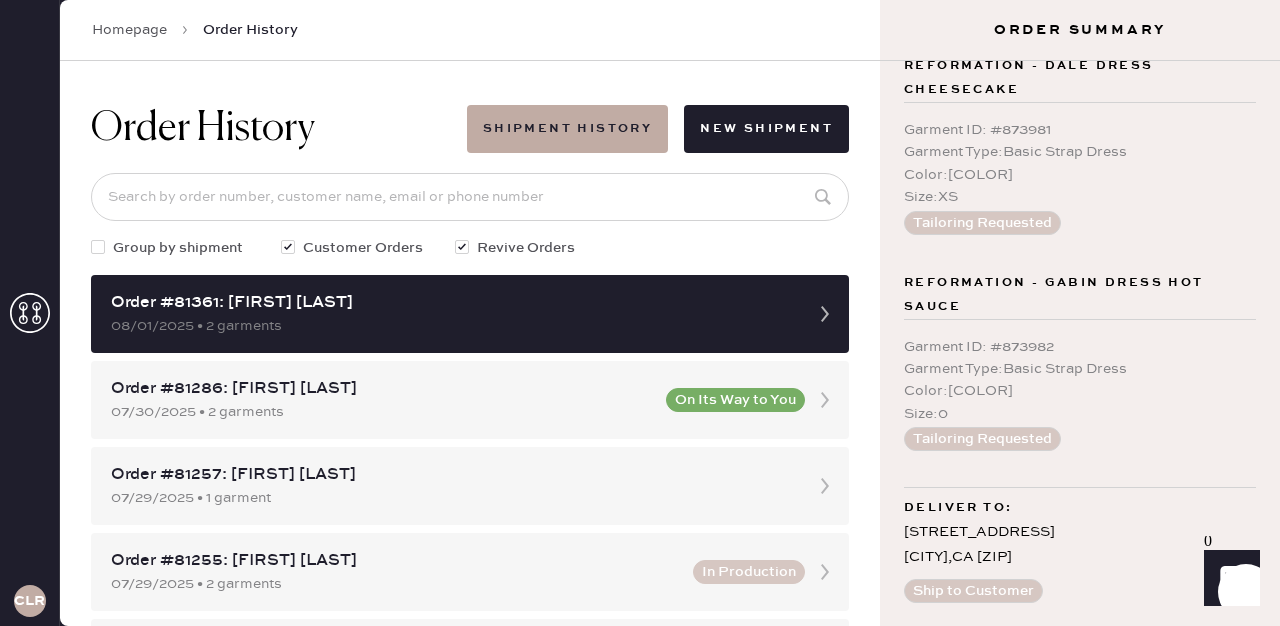 click 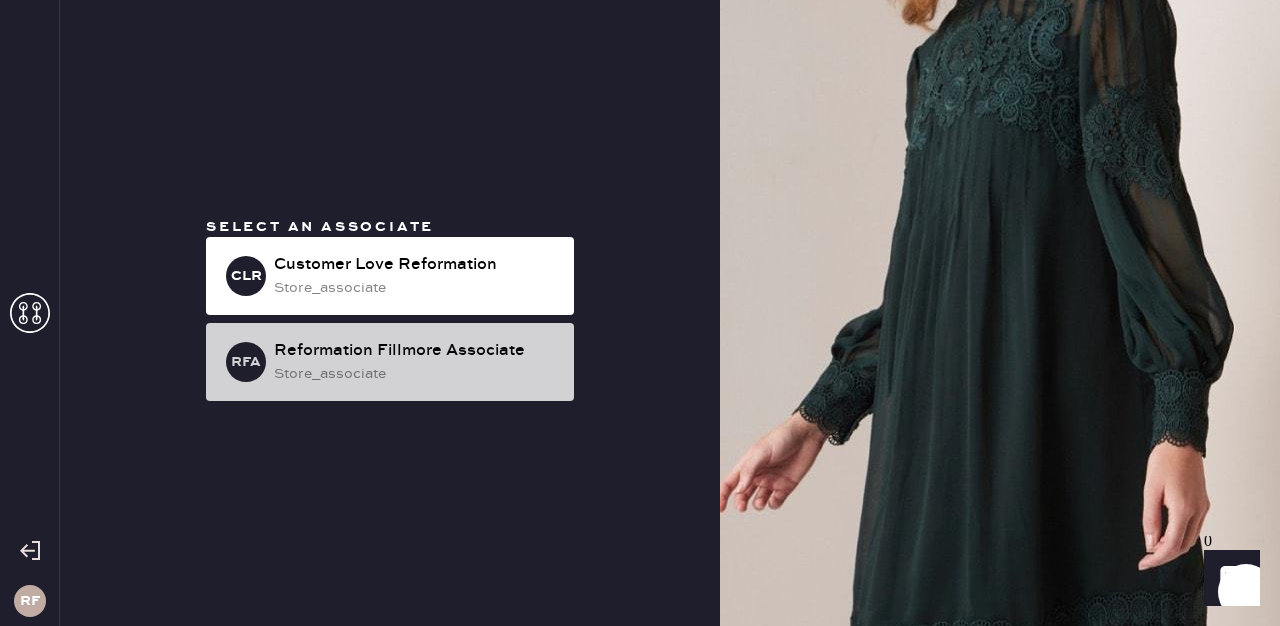 click on "store_associate" at bounding box center [416, 374] 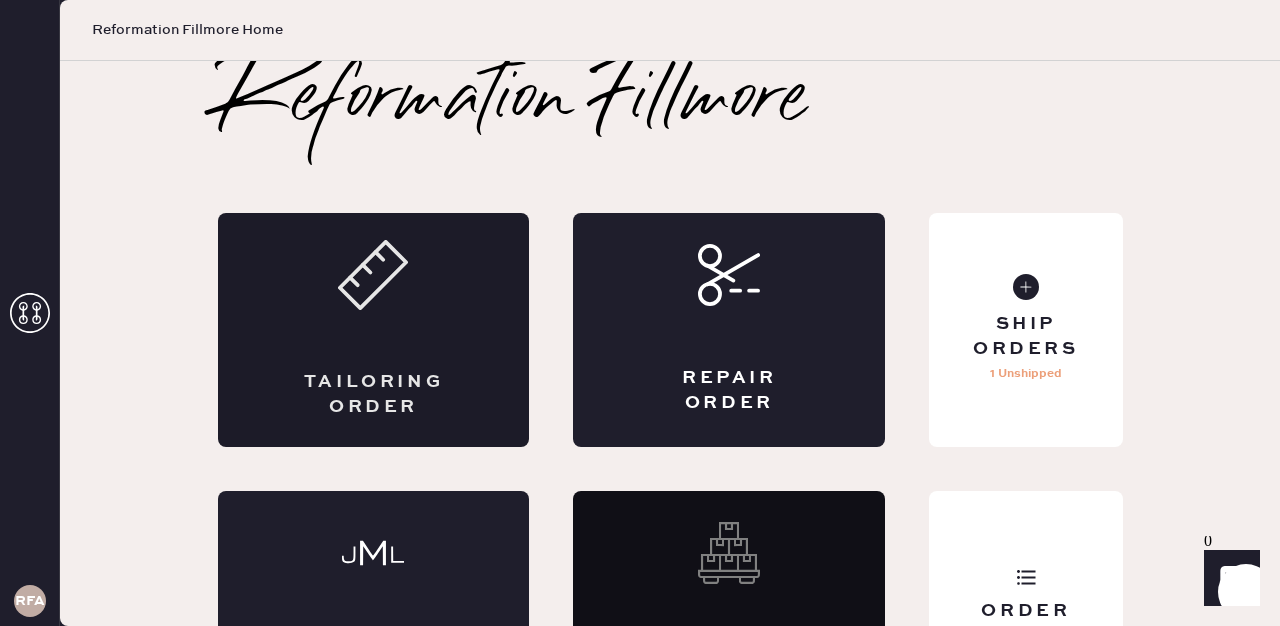 click on "Tailoring Order" at bounding box center [374, 330] 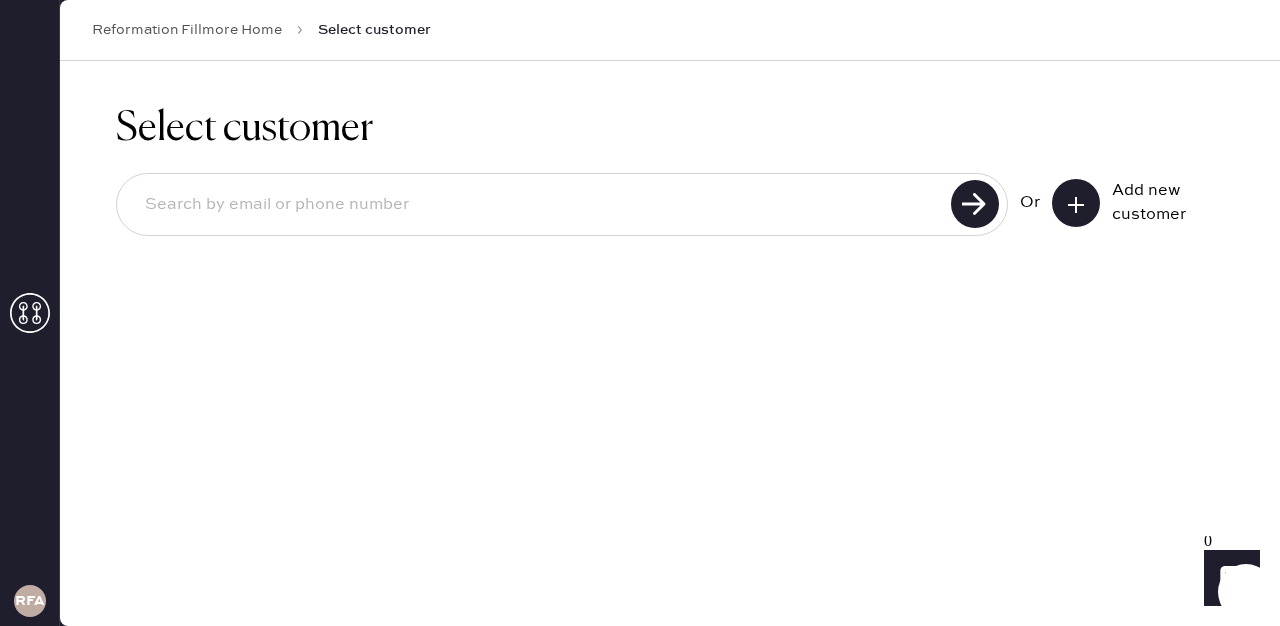 click at bounding box center (537, 205) 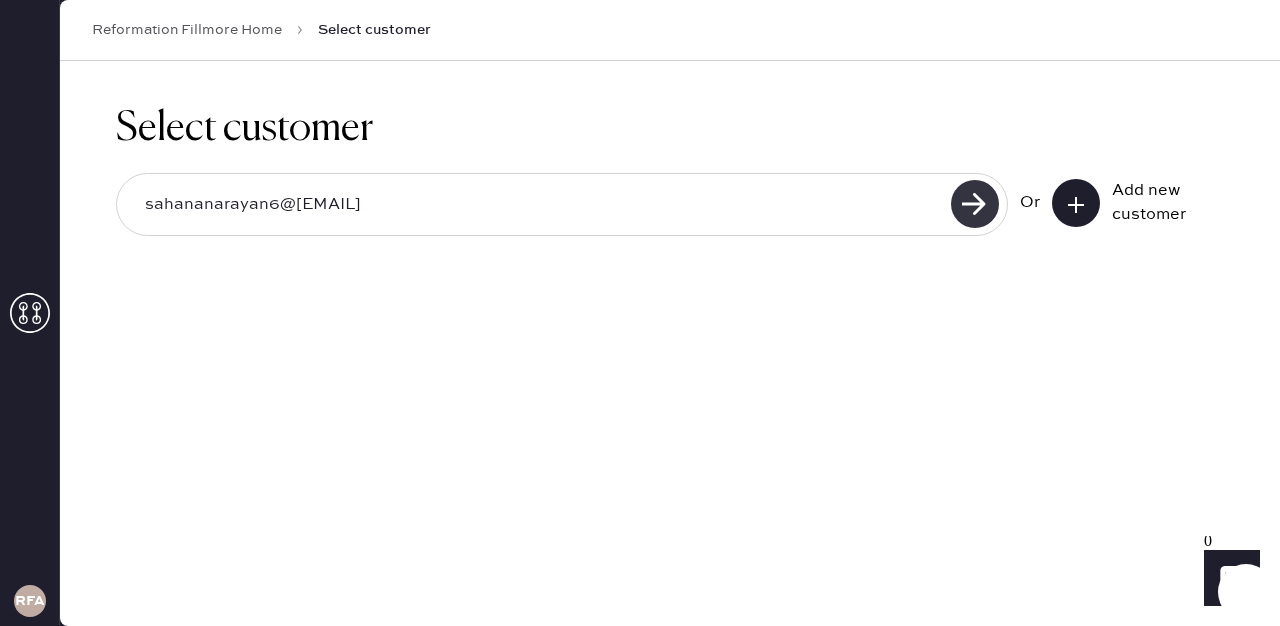 type on "sahananarayan6@[EMAIL]" 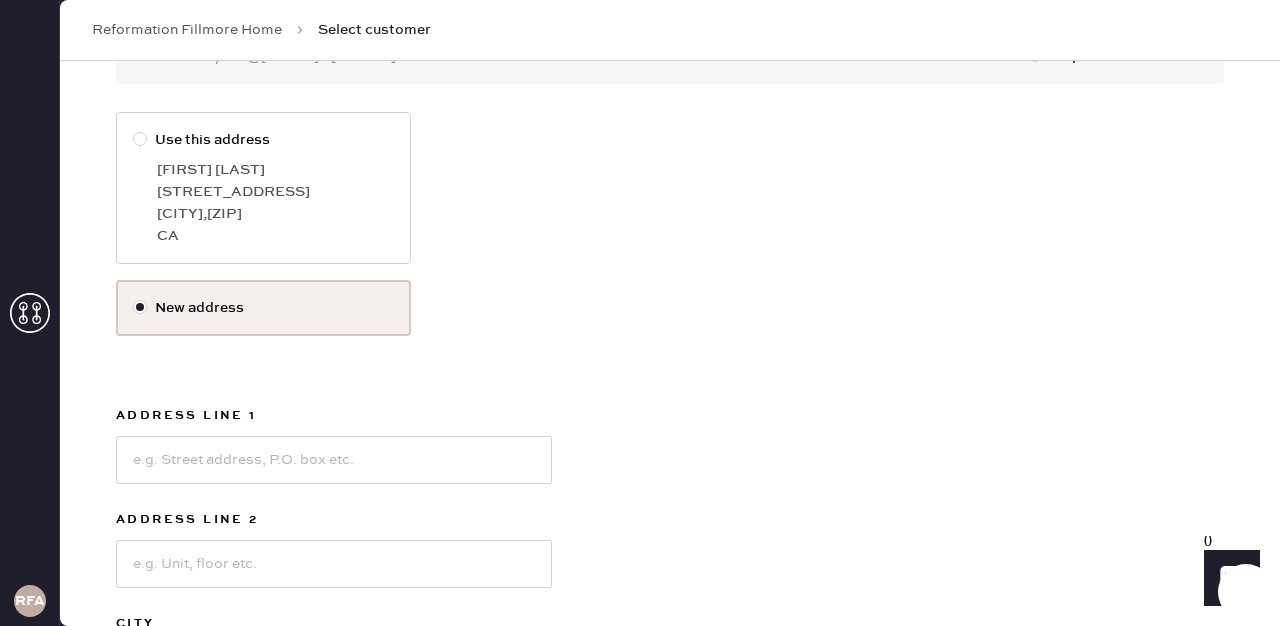 scroll, scrollTop: 262, scrollLeft: 0, axis: vertical 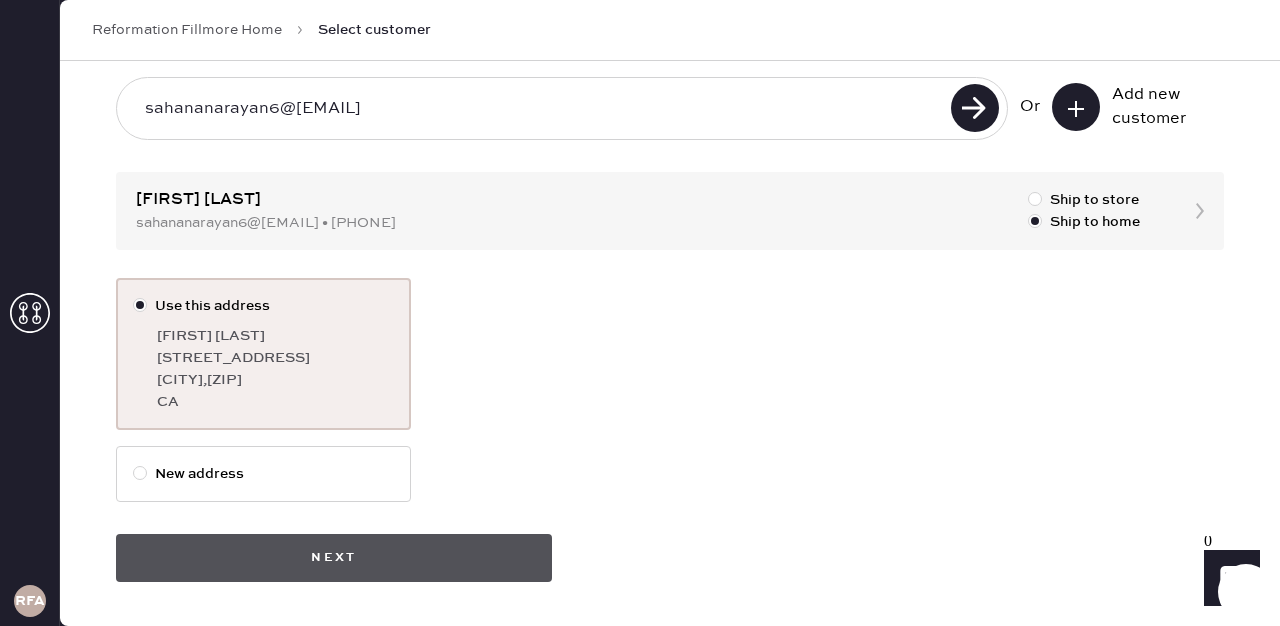 click on "Next" at bounding box center [334, 558] 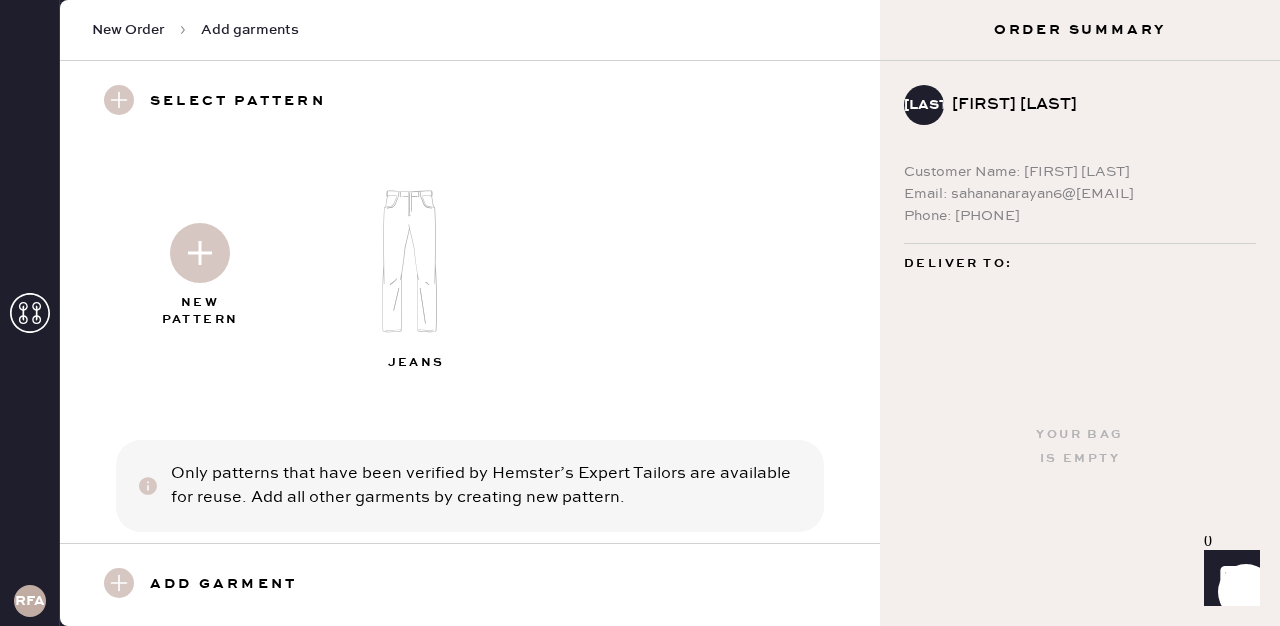 click at bounding box center [200, 253] 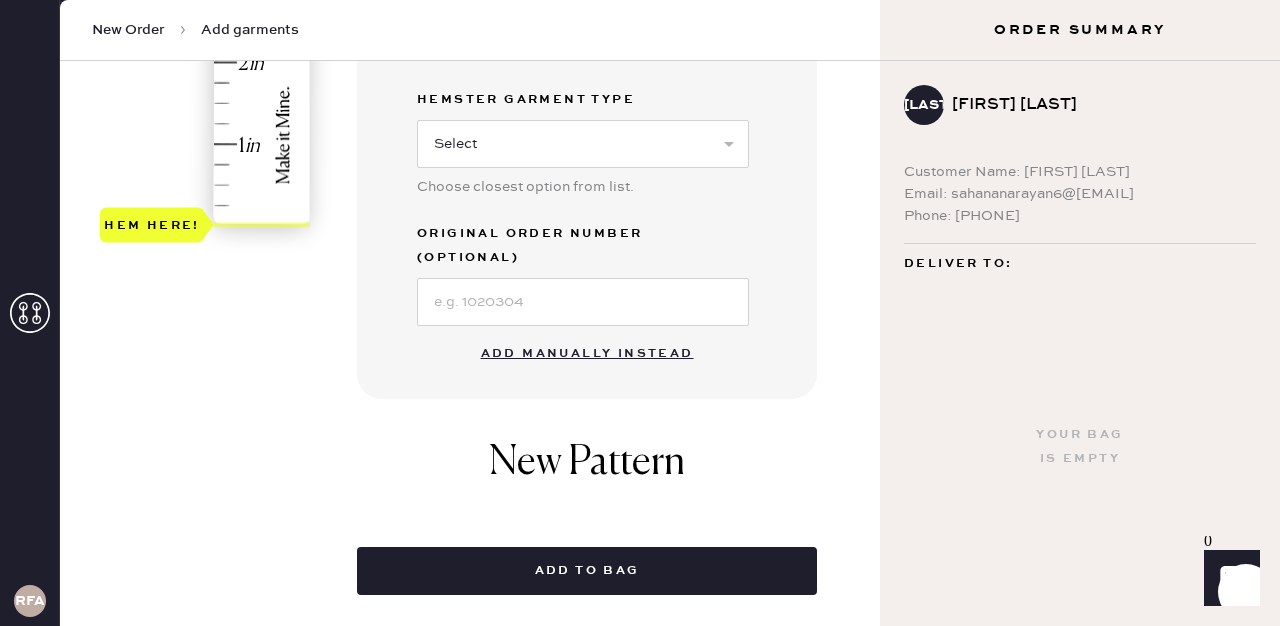 scroll, scrollTop: 652, scrollLeft: 0, axis: vertical 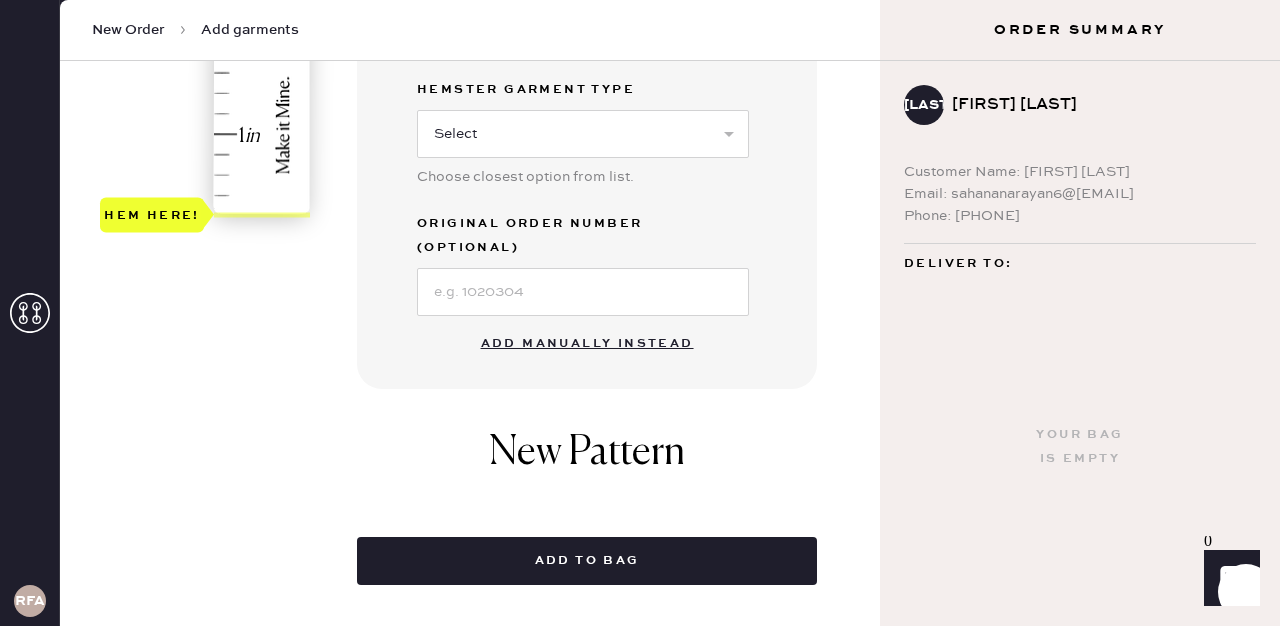 click on "Add manually instead" at bounding box center [587, 344] 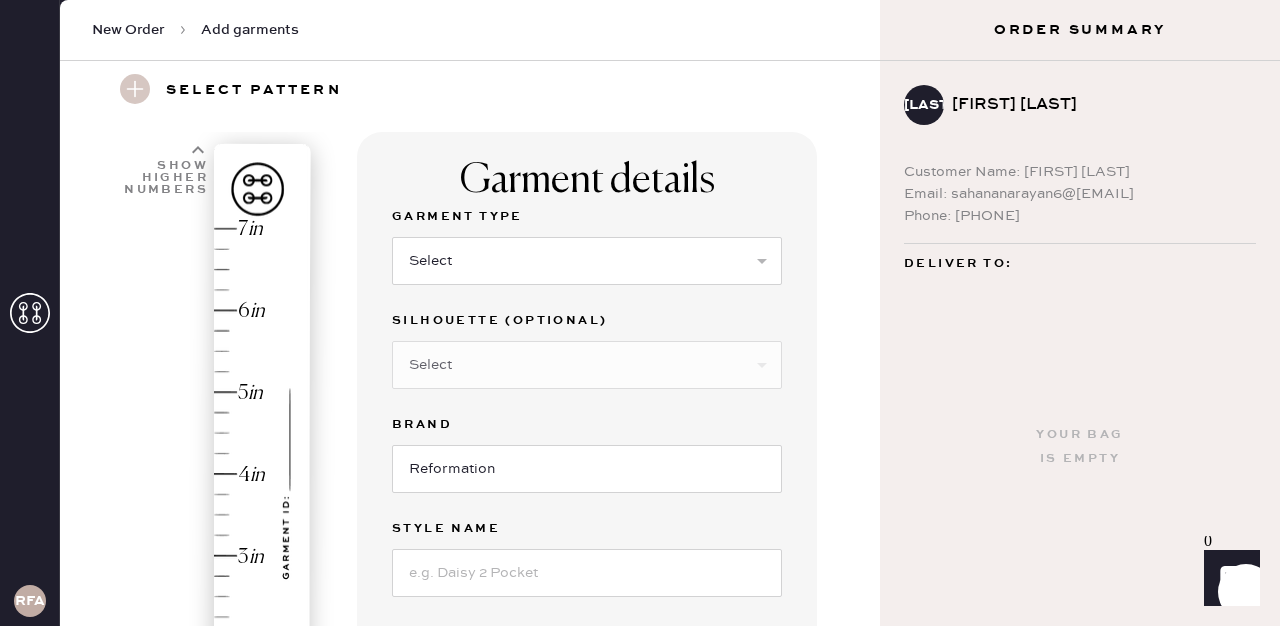 scroll, scrollTop: 59, scrollLeft: 0, axis: vertical 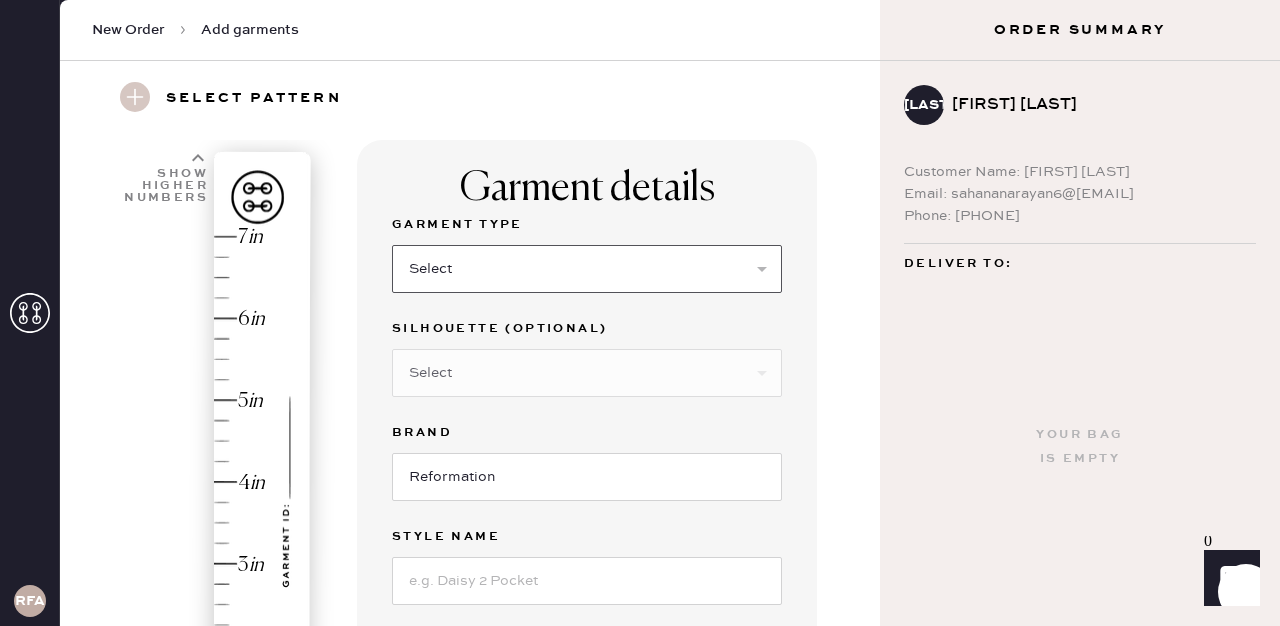 click on "Select Basic Skirt Jeans Leggings Pants Shorts Basic Sleeved Dress Basic Sleeveless Dress Basic Strap Dress Strap Jumpsuit Button Down Top Sleeved Top Sleeveless Top" at bounding box center (587, 269) 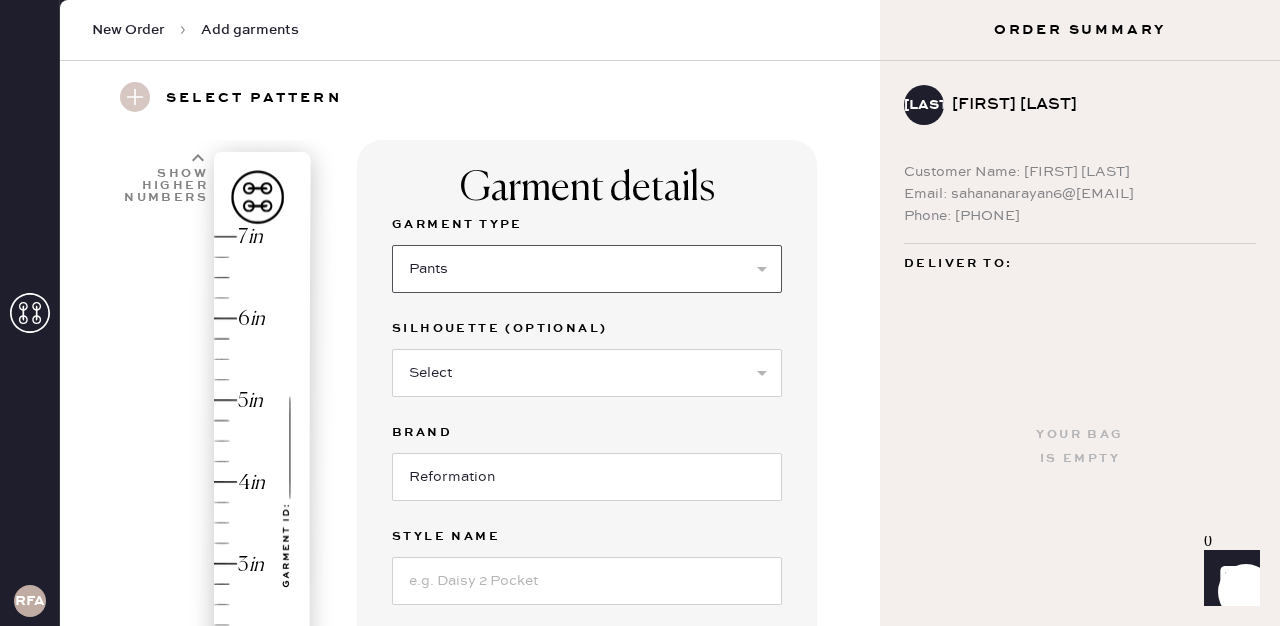 click on "Select Basic Skirt Jeans Leggings Pants Shorts Basic Sleeved Dress Basic Sleeveless Dress Basic Strap Dress Strap Jumpsuit Button Down Top Sleeved Top Sleeveless Top" at bounding box center [587, 269] 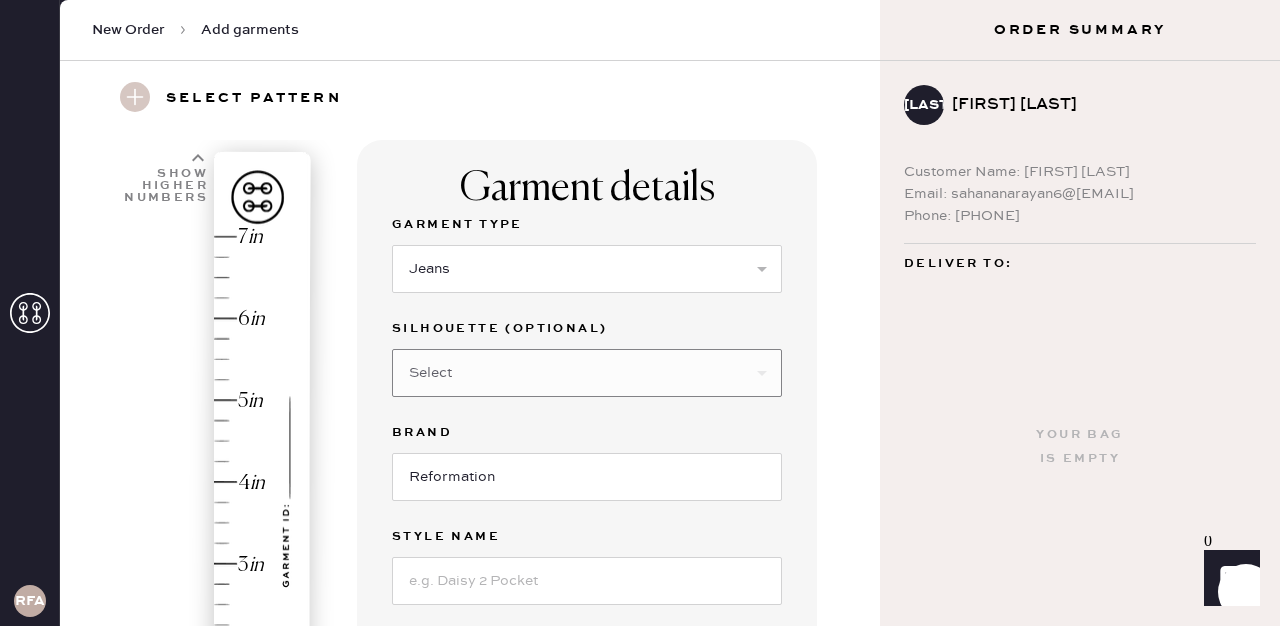 click on "Select Other" at bounding box center (587, 373) 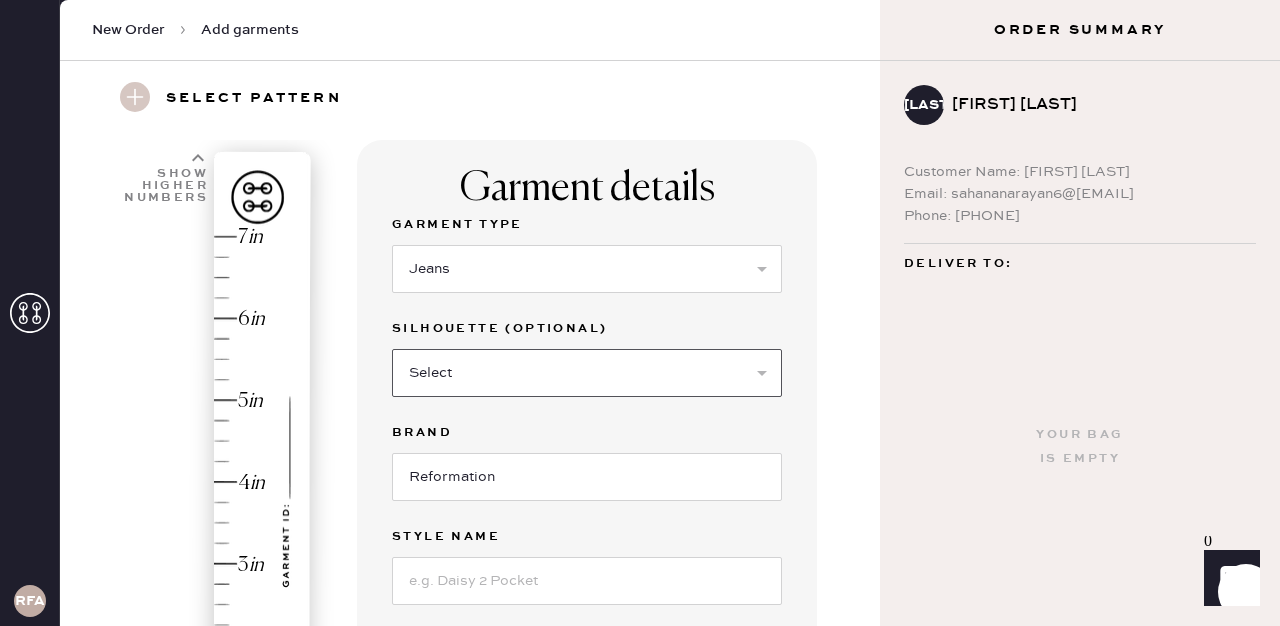 select on "other" 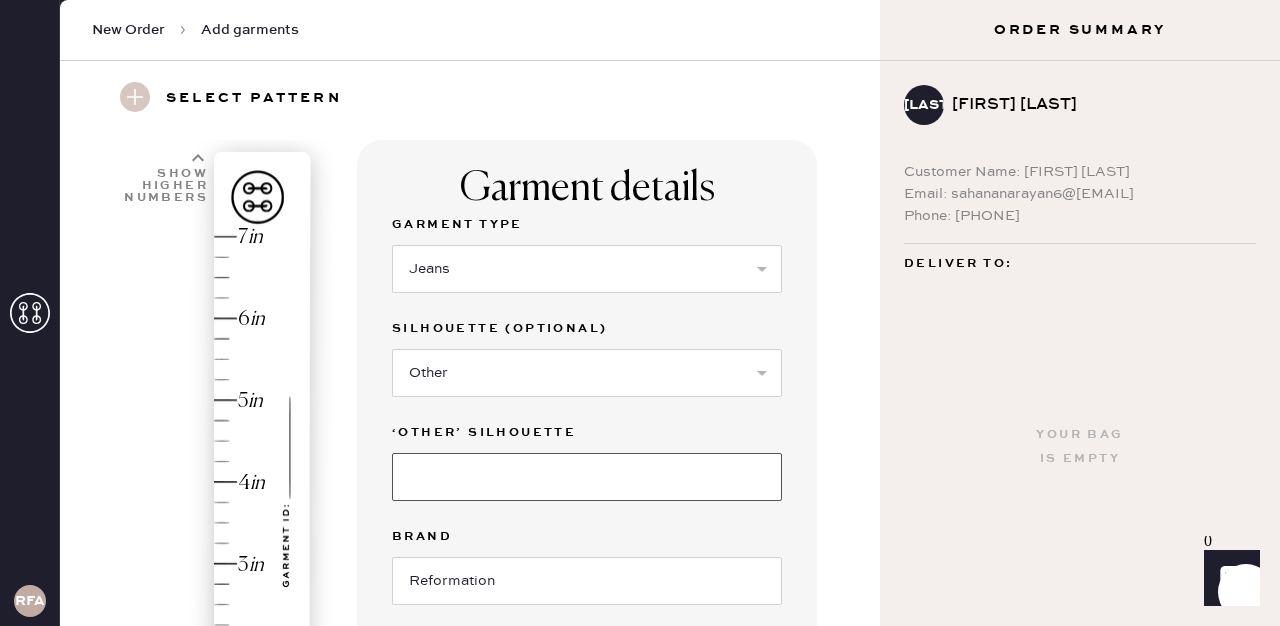 click at bounding box center (587, 477) 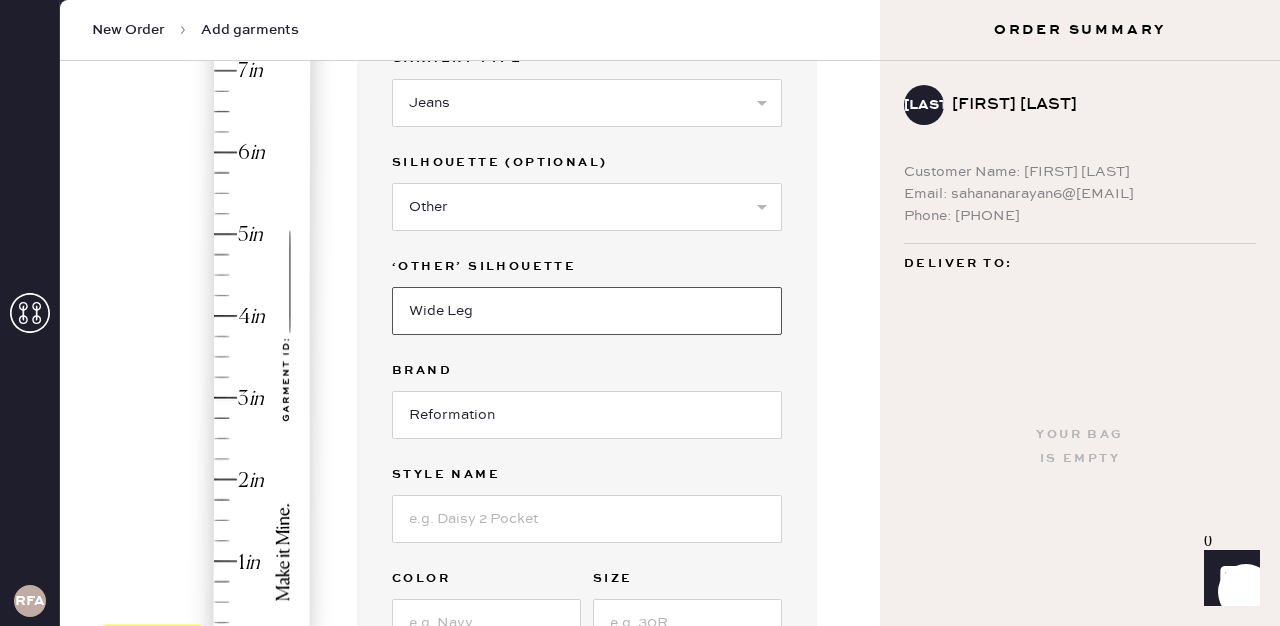 scroll, scrollTop: 227, scrollLeft: 0, axis: vertical 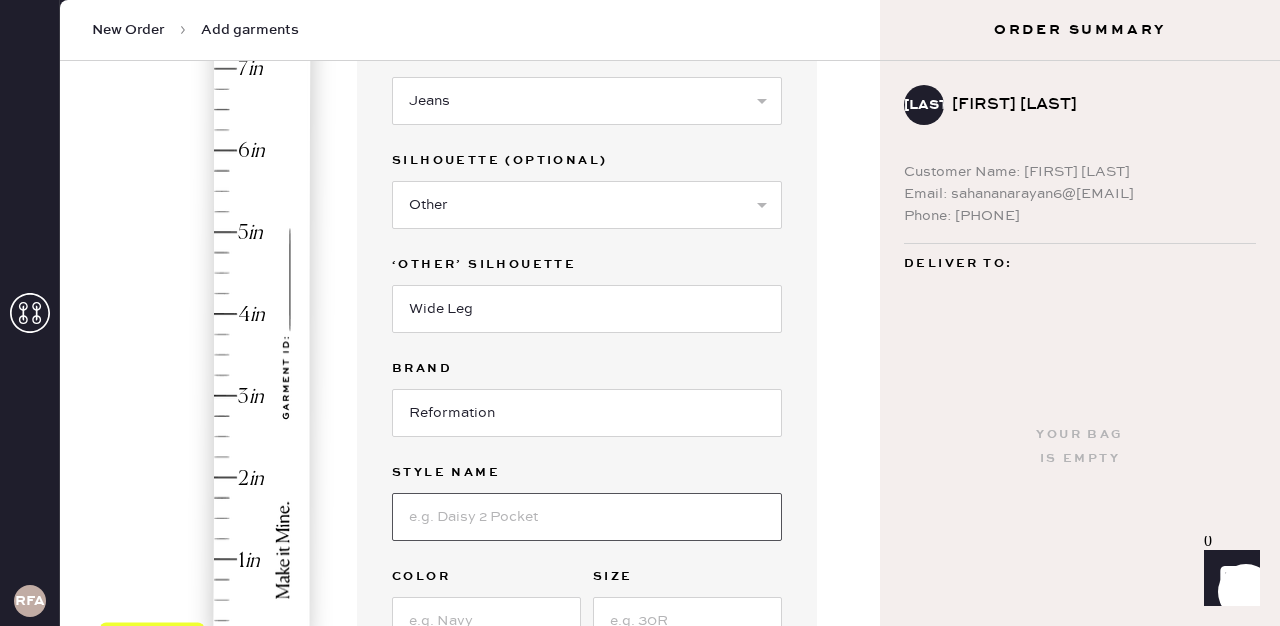 click at bounding box center (587, 517) 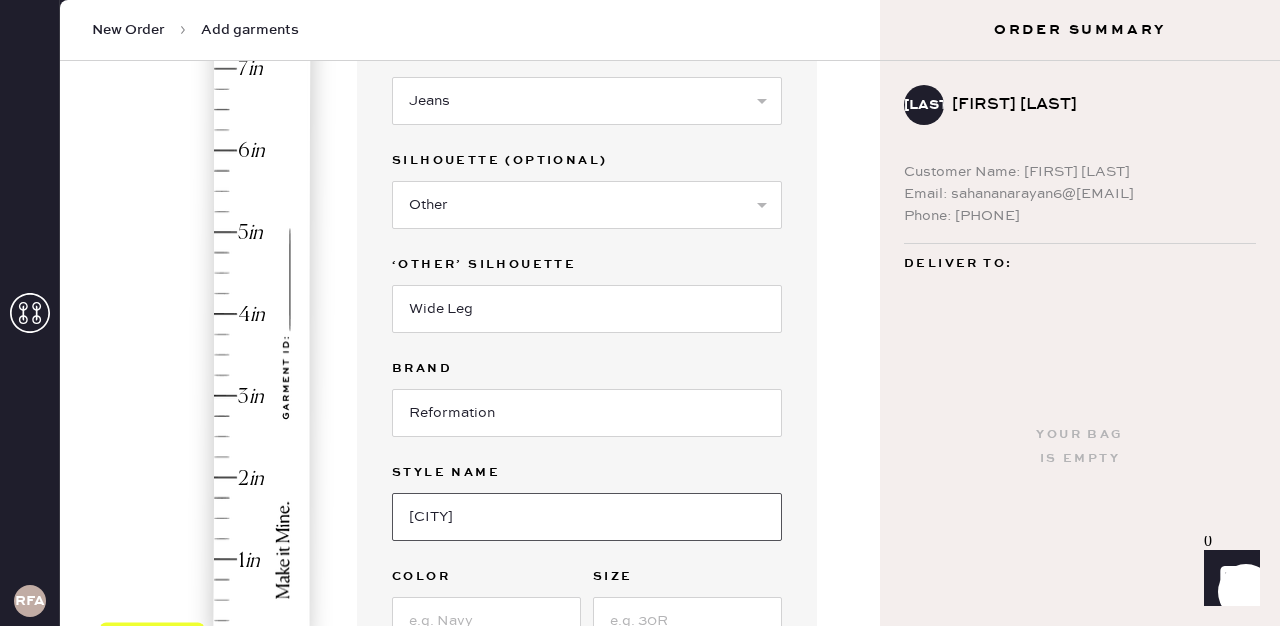 type on "Cary Low RIse Slouchy" 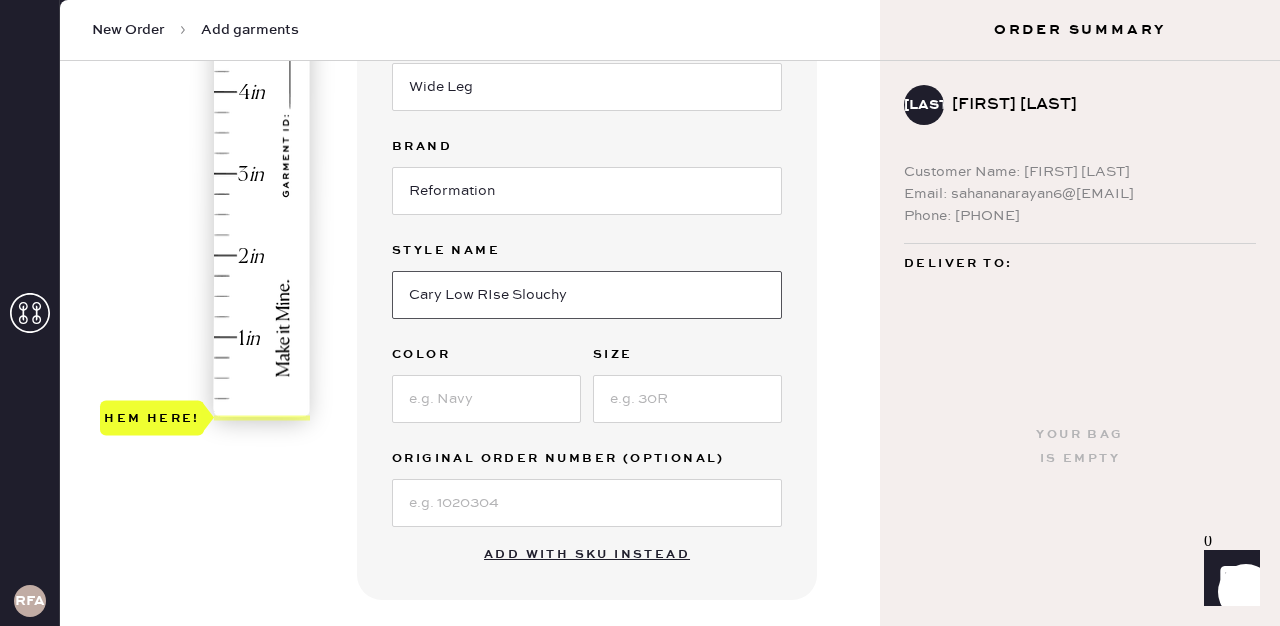 scroll, scrollTop: 485, scrollLeft: 0, axis: vertical 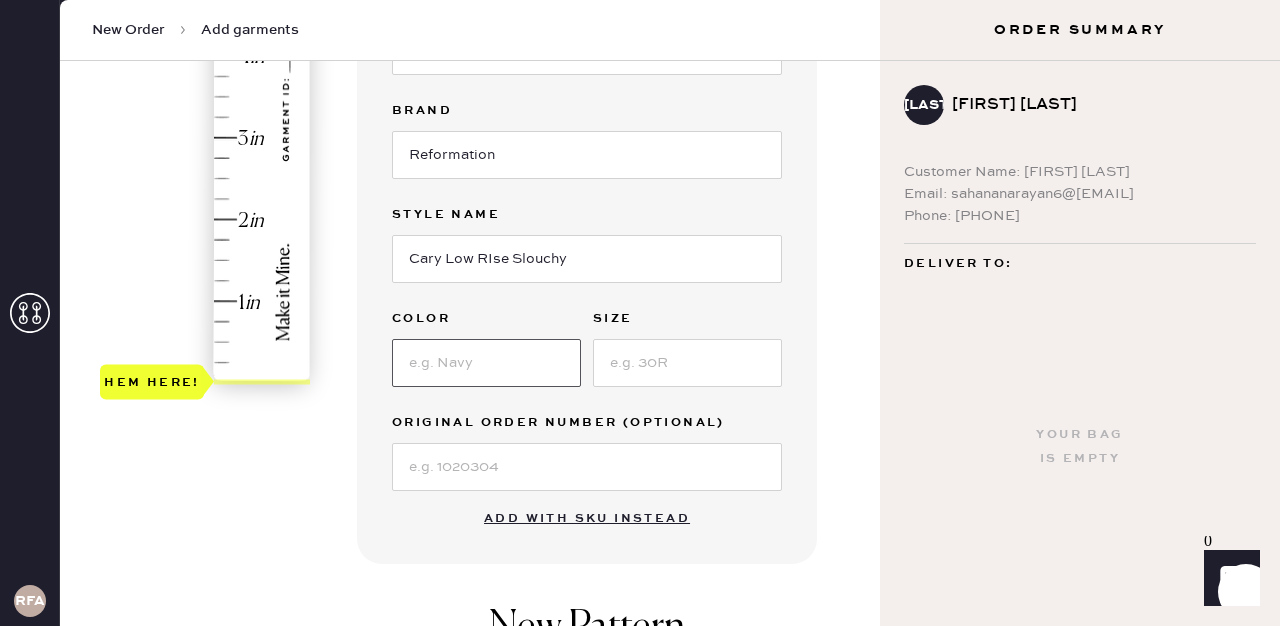 click at bounding box center [486, 363] 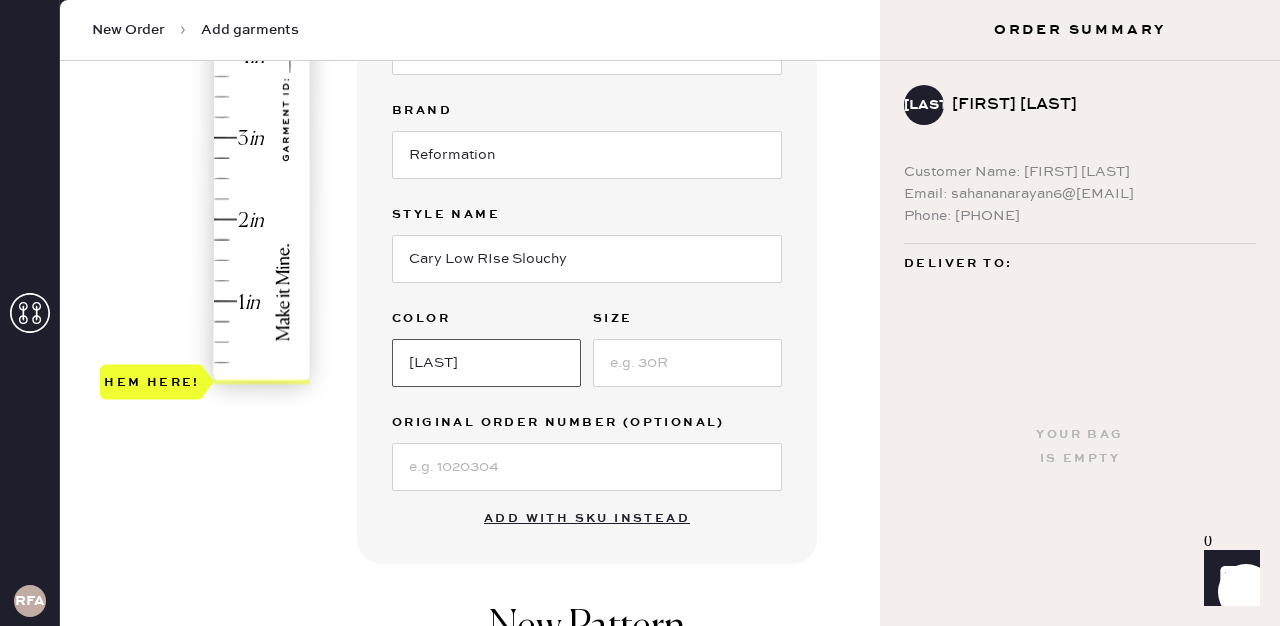 type on "[LAST]" 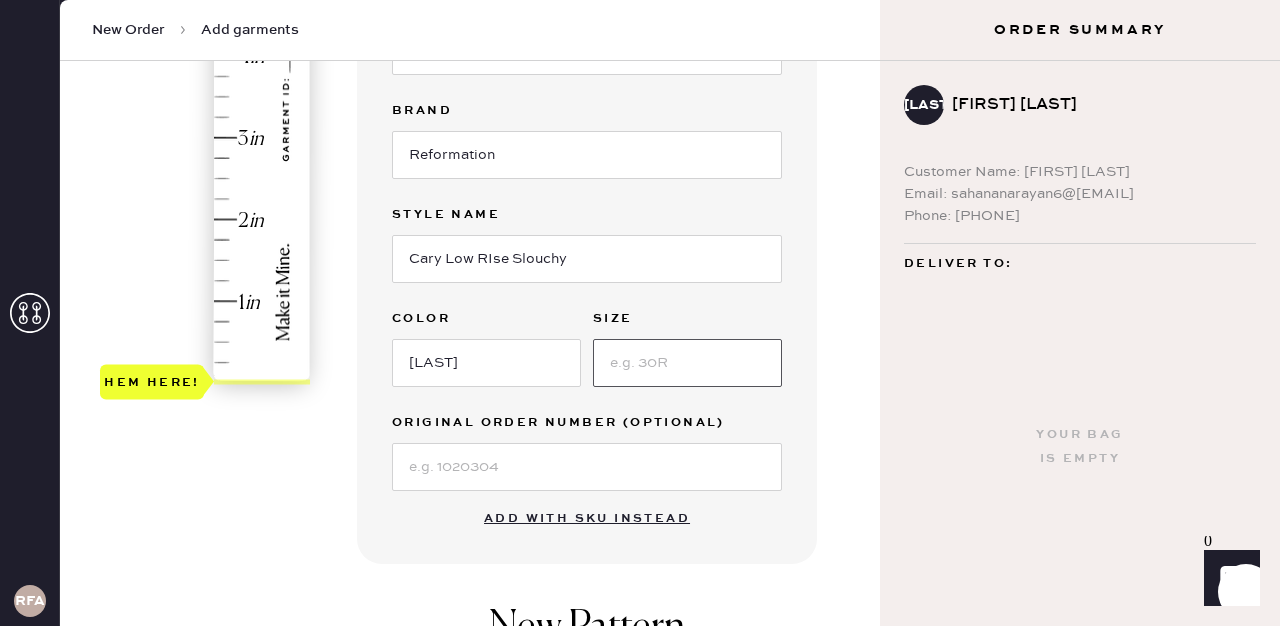 click at bounding box center (687, 363) 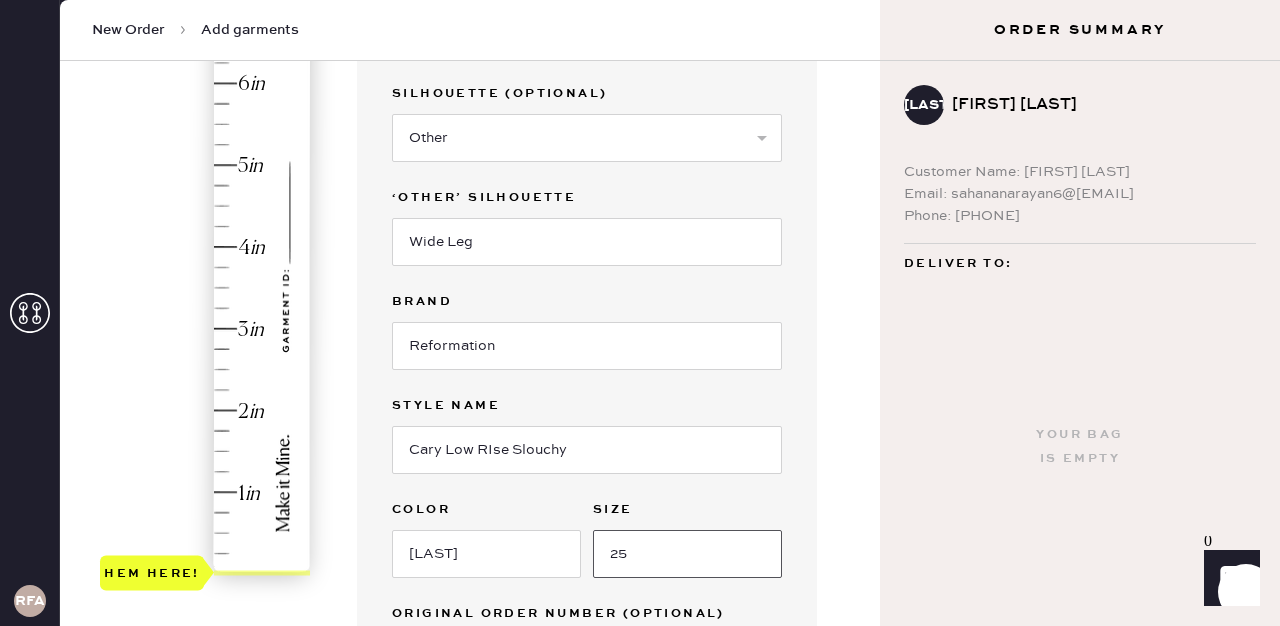 scroll, scrollTop: 293, scrollLeft: 0, axis: vertical 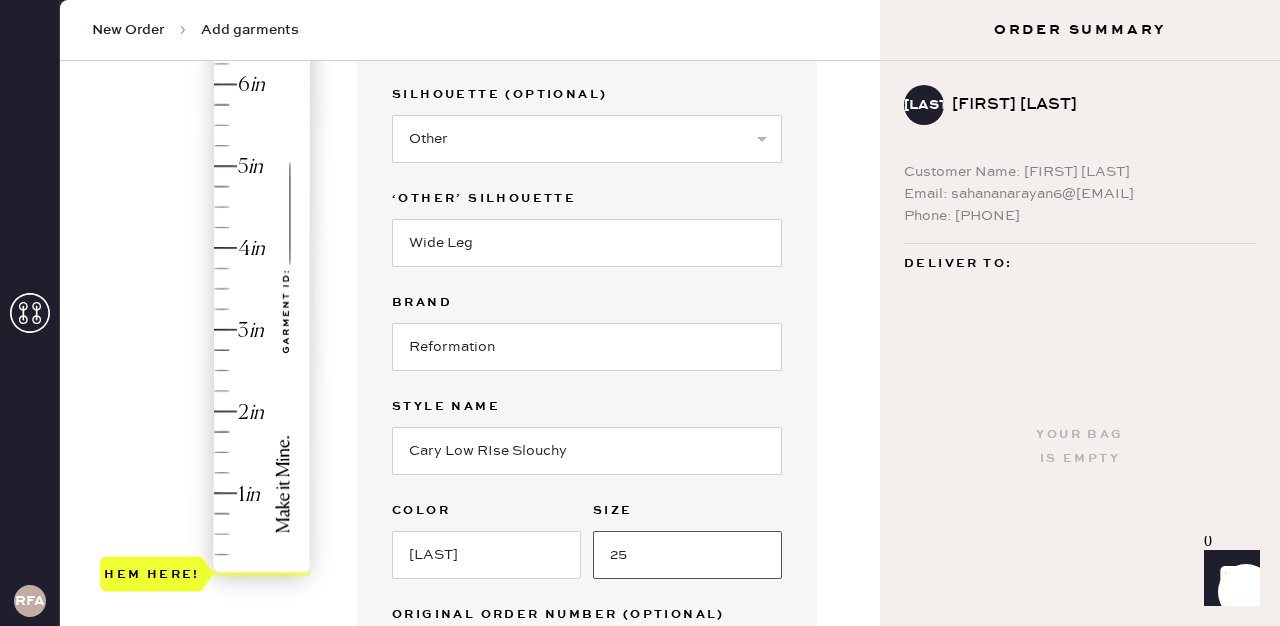 type on "25" 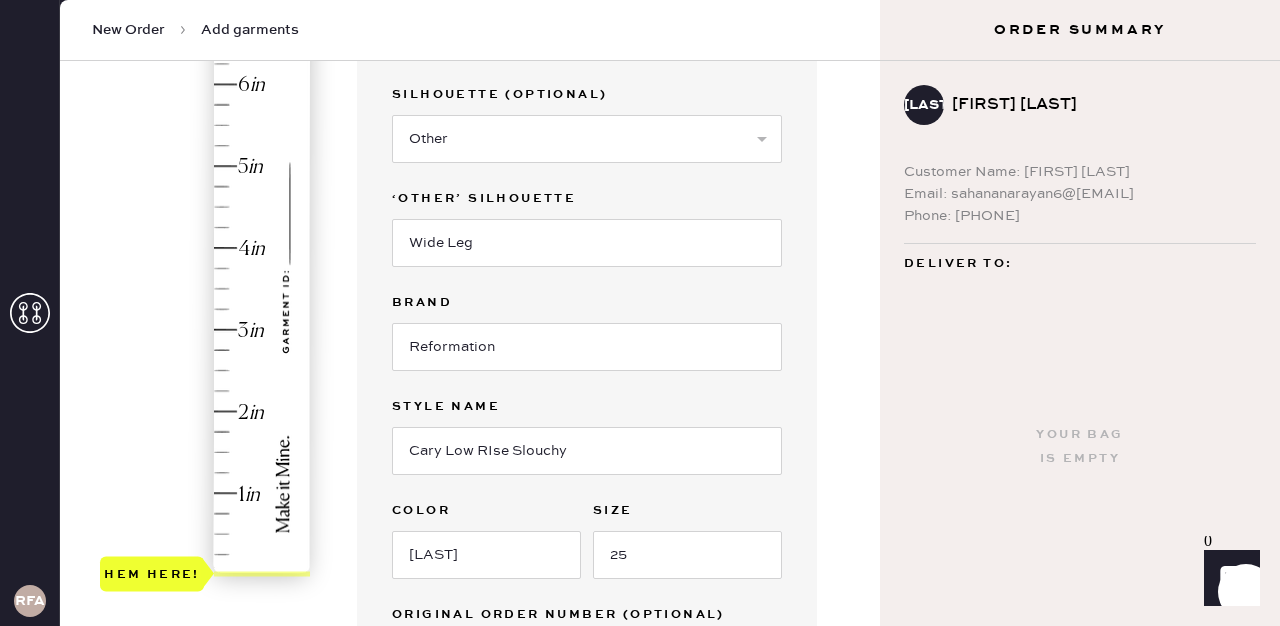 type on "2.25" 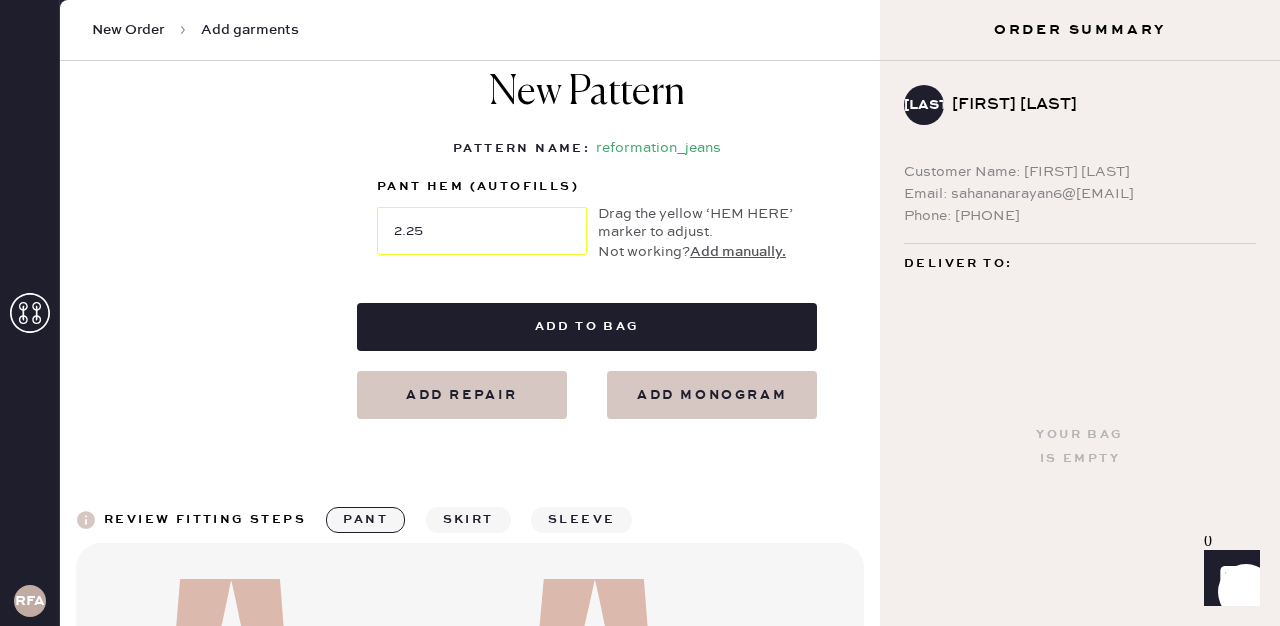scroll, scrollTop: 1028, scrollLeft: 0, axis: vertical 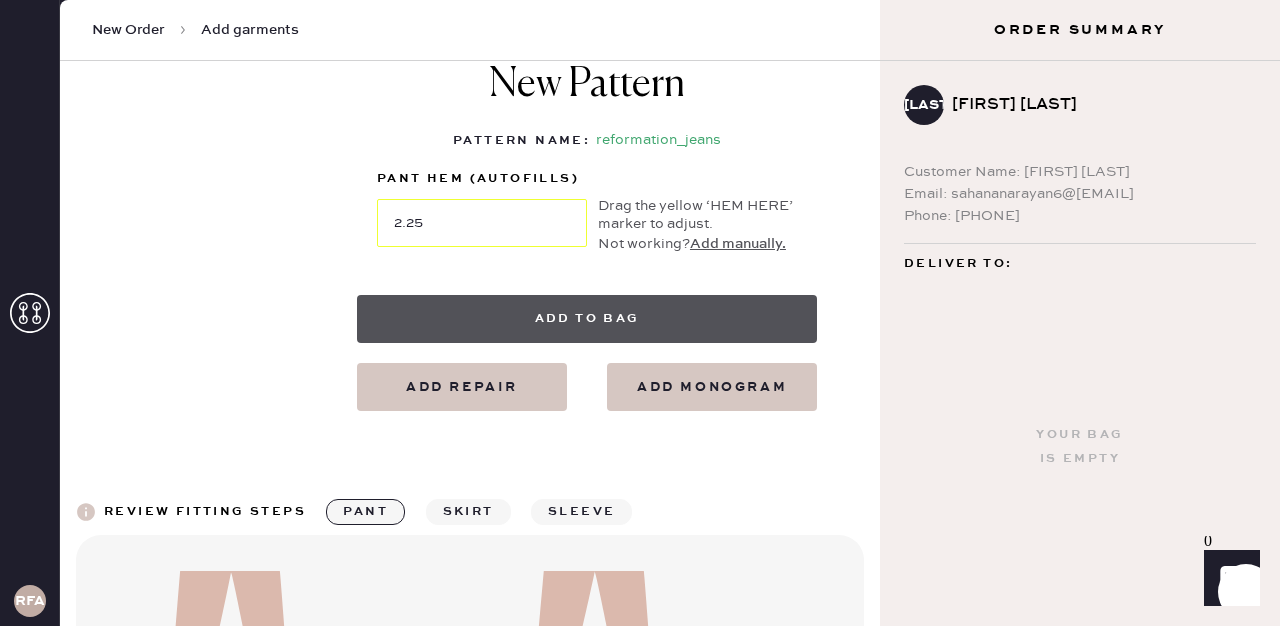 click on "Add to bag" at bounding box center (587, 319) 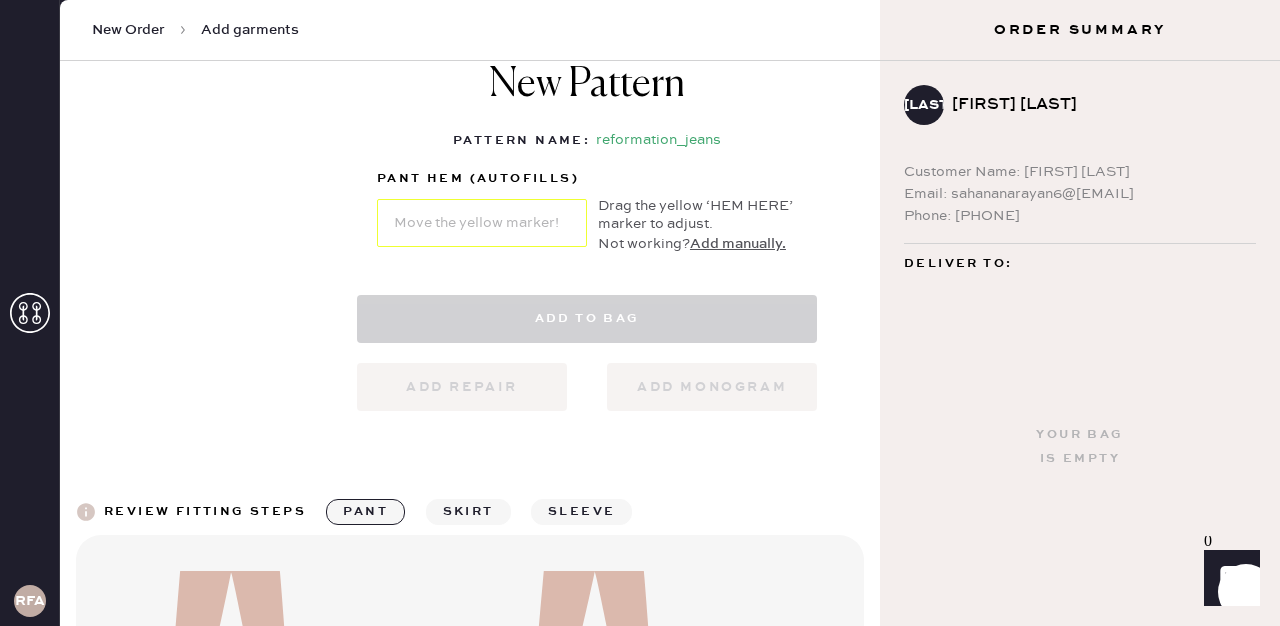 select on "2" 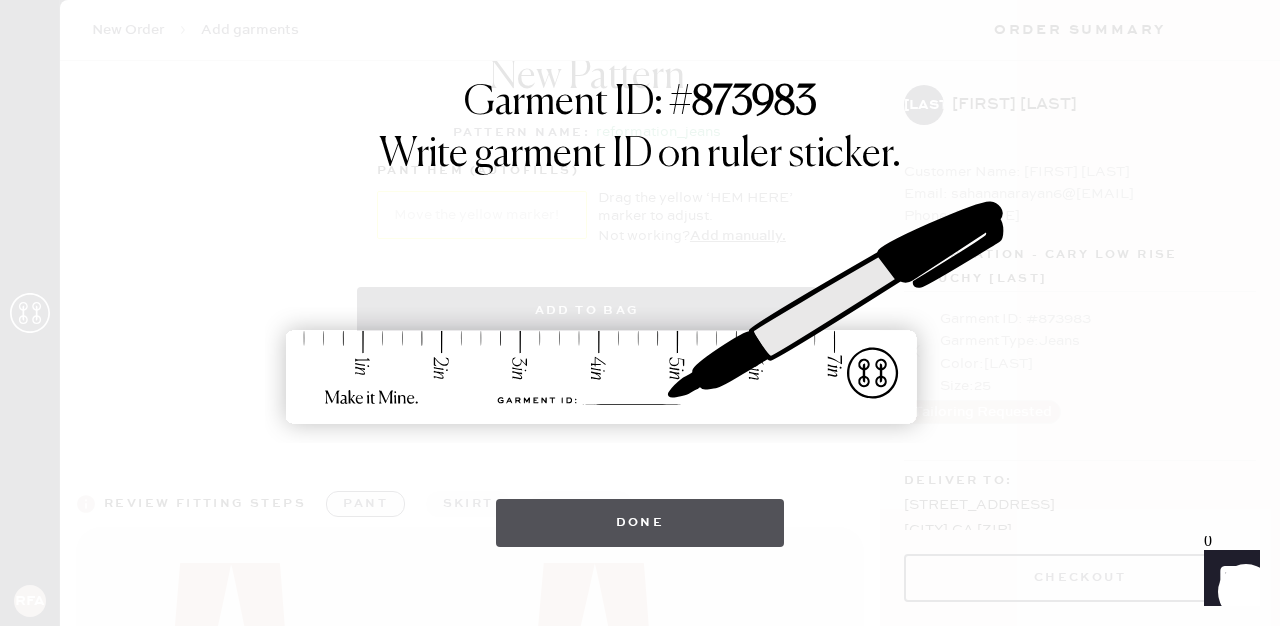 click on "Done" at bounding box center [640, 523] 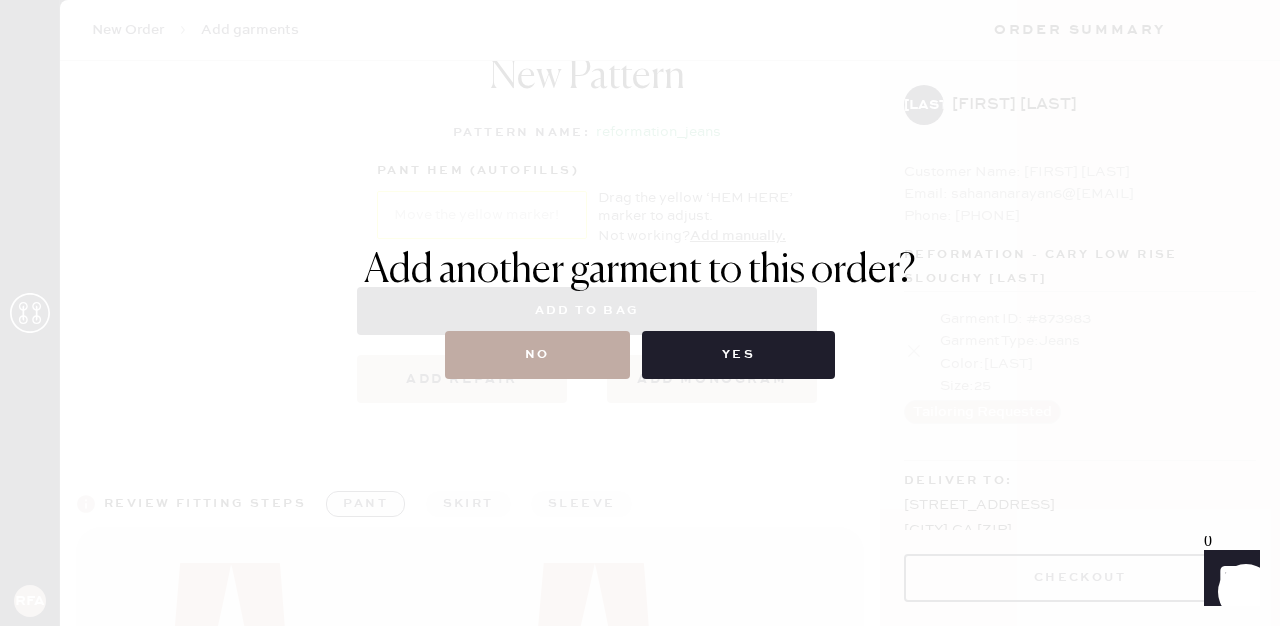 click on "No" at bounding box center (537, 355) 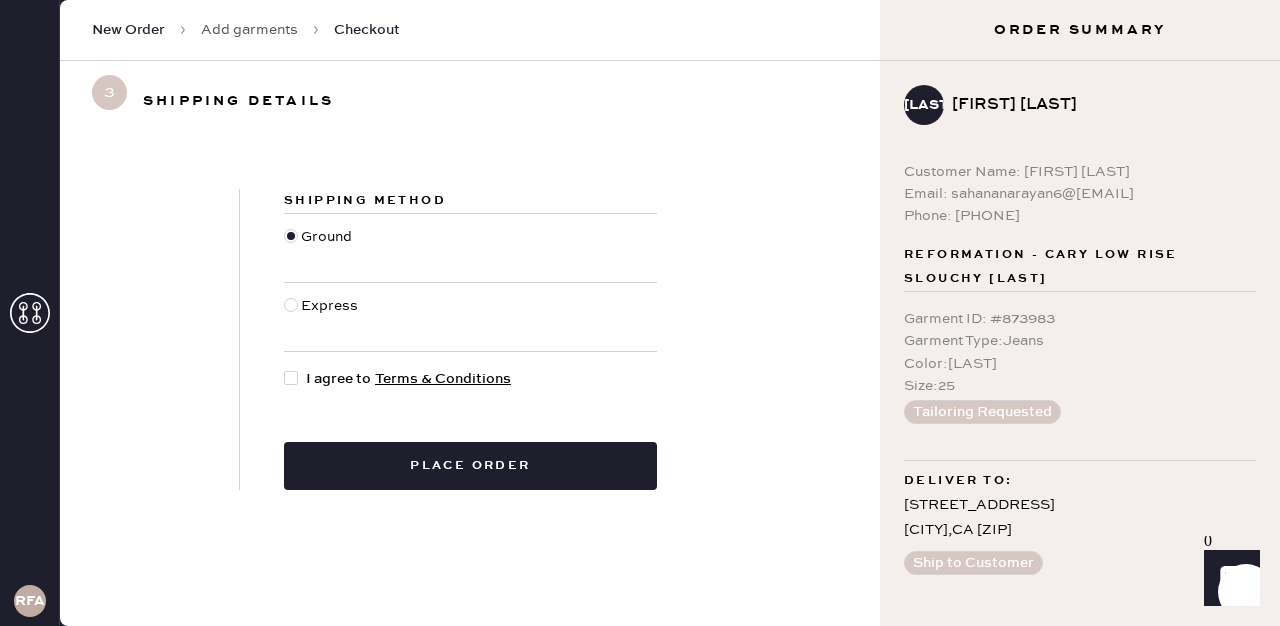 click at bounding box center (292, 317) 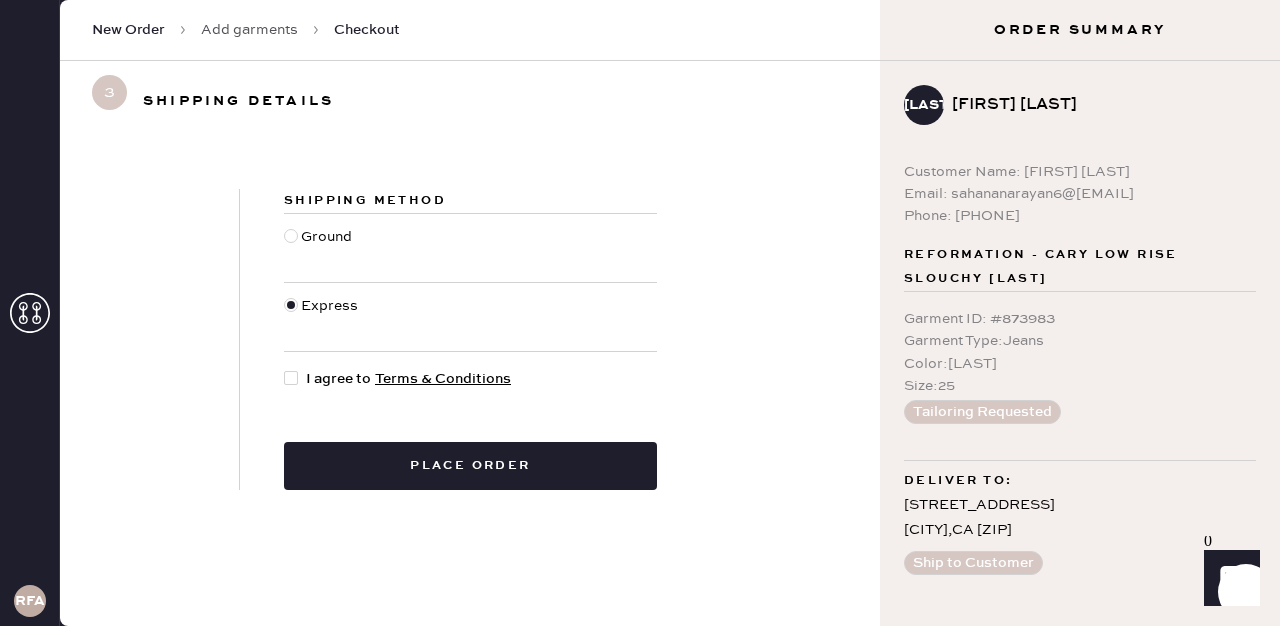 click at bounding box center (295, 379) 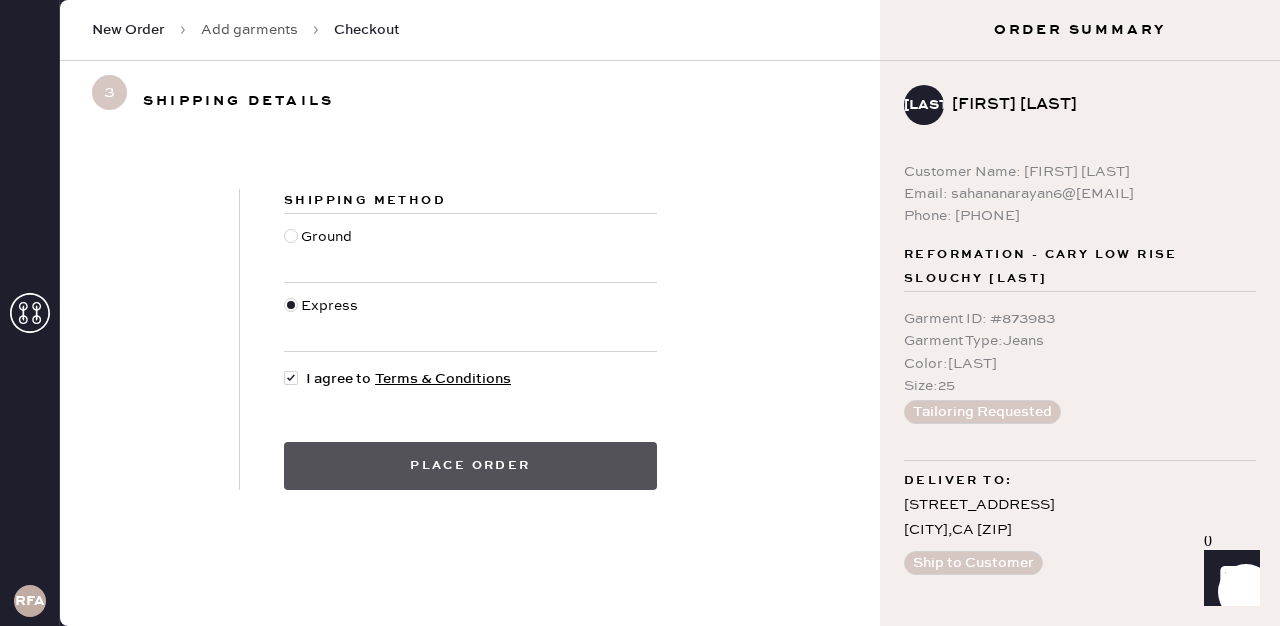 click on "Place order" at bounding box center (470, 466) 